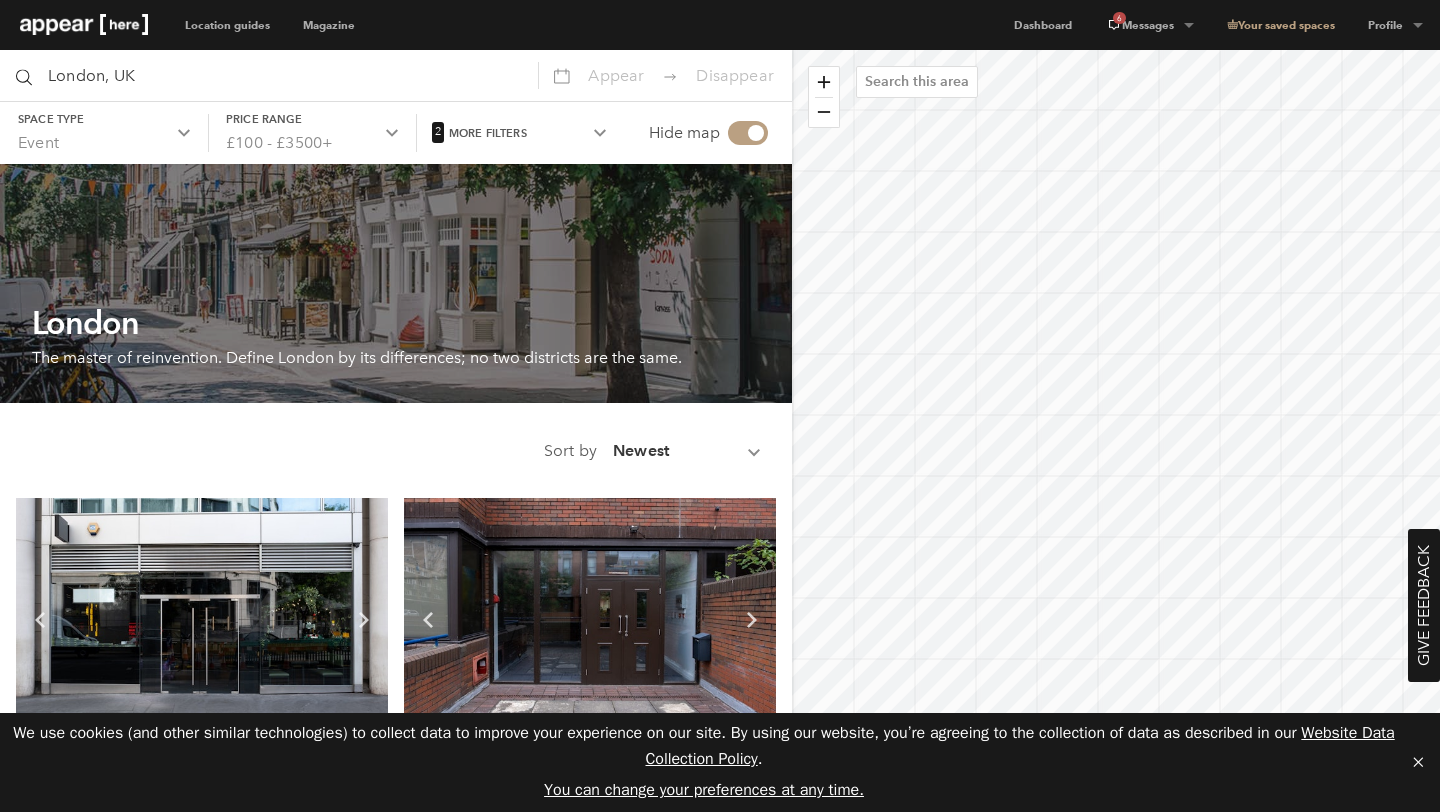 scroll, scrollTop: 6287, scrollLeft: 0, axis: vertical 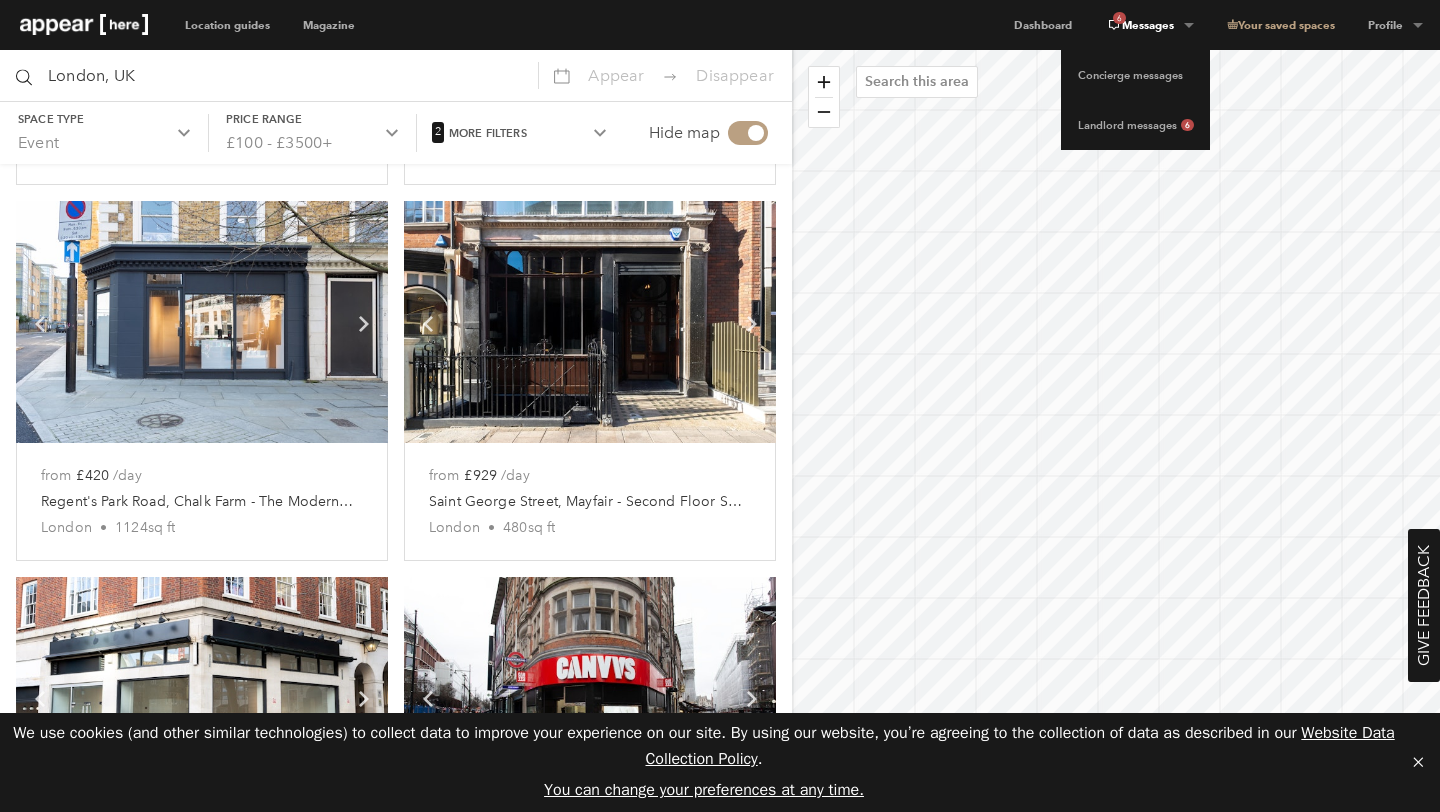 click at bounding box center (1114, 25) 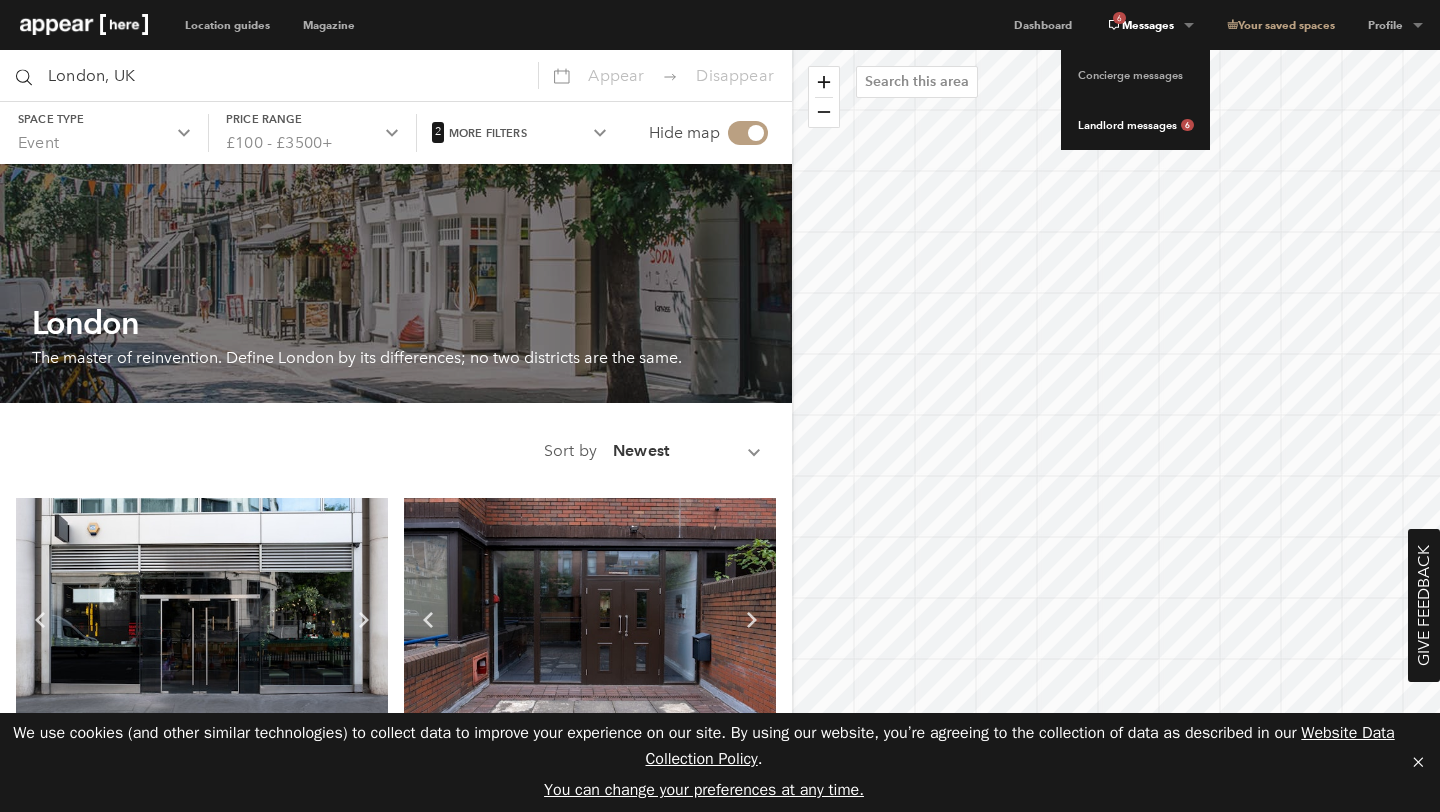 click on "Landlord messages
6" at bounding box center (1135, 125) 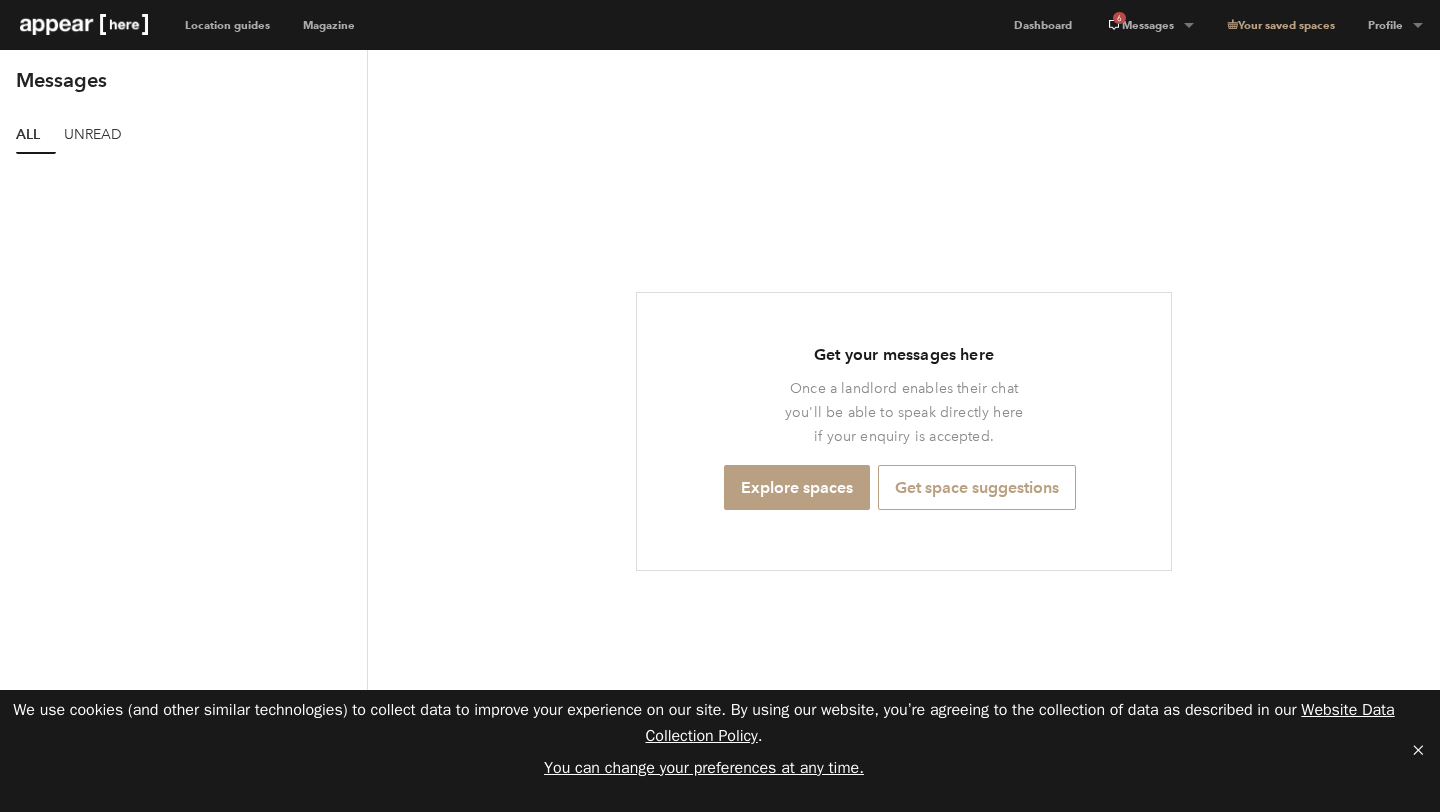 scroll, scrollTop: 0, scrollLeft: 0, axis: both 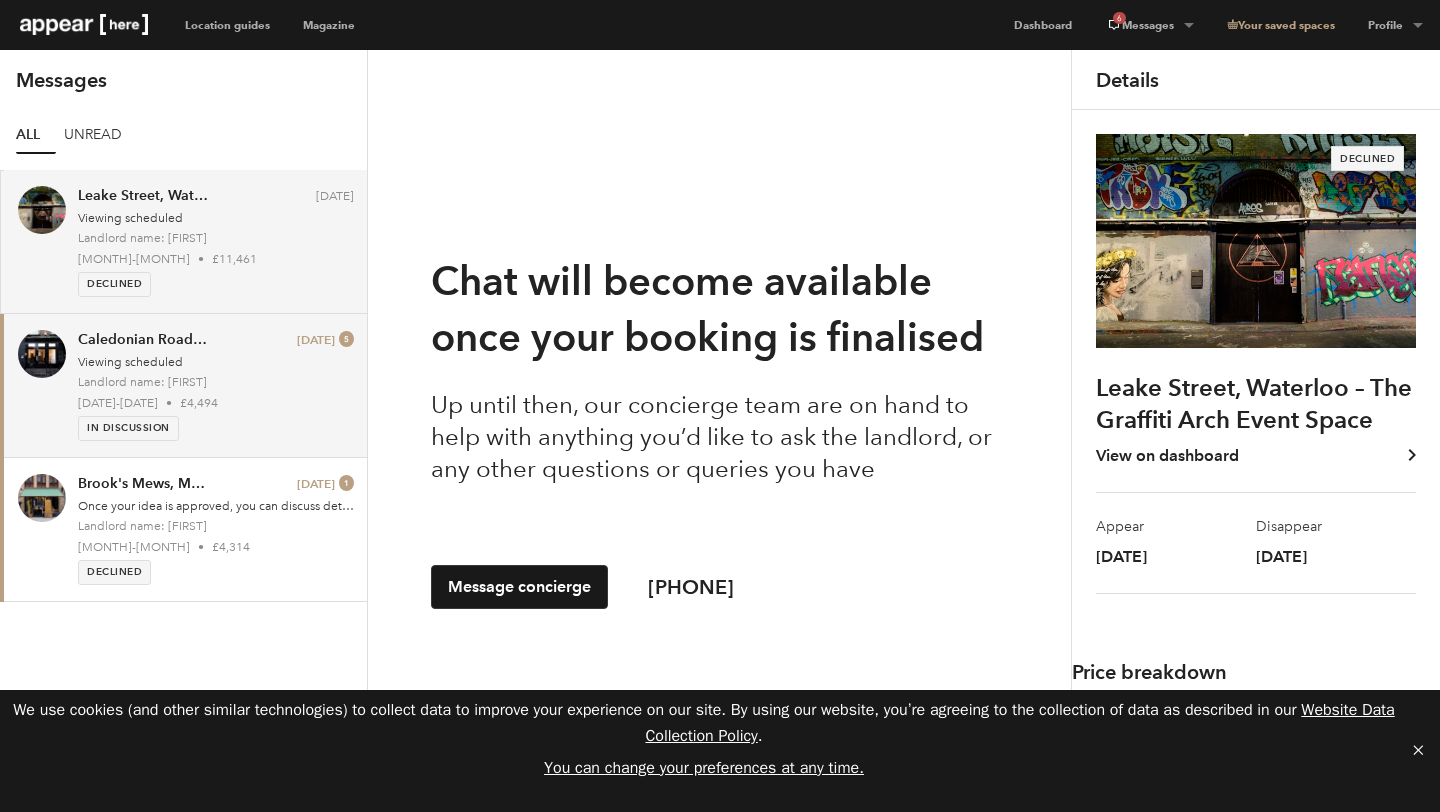 click on "Landlord name: [NAME]" at bounding box center (216, 382) 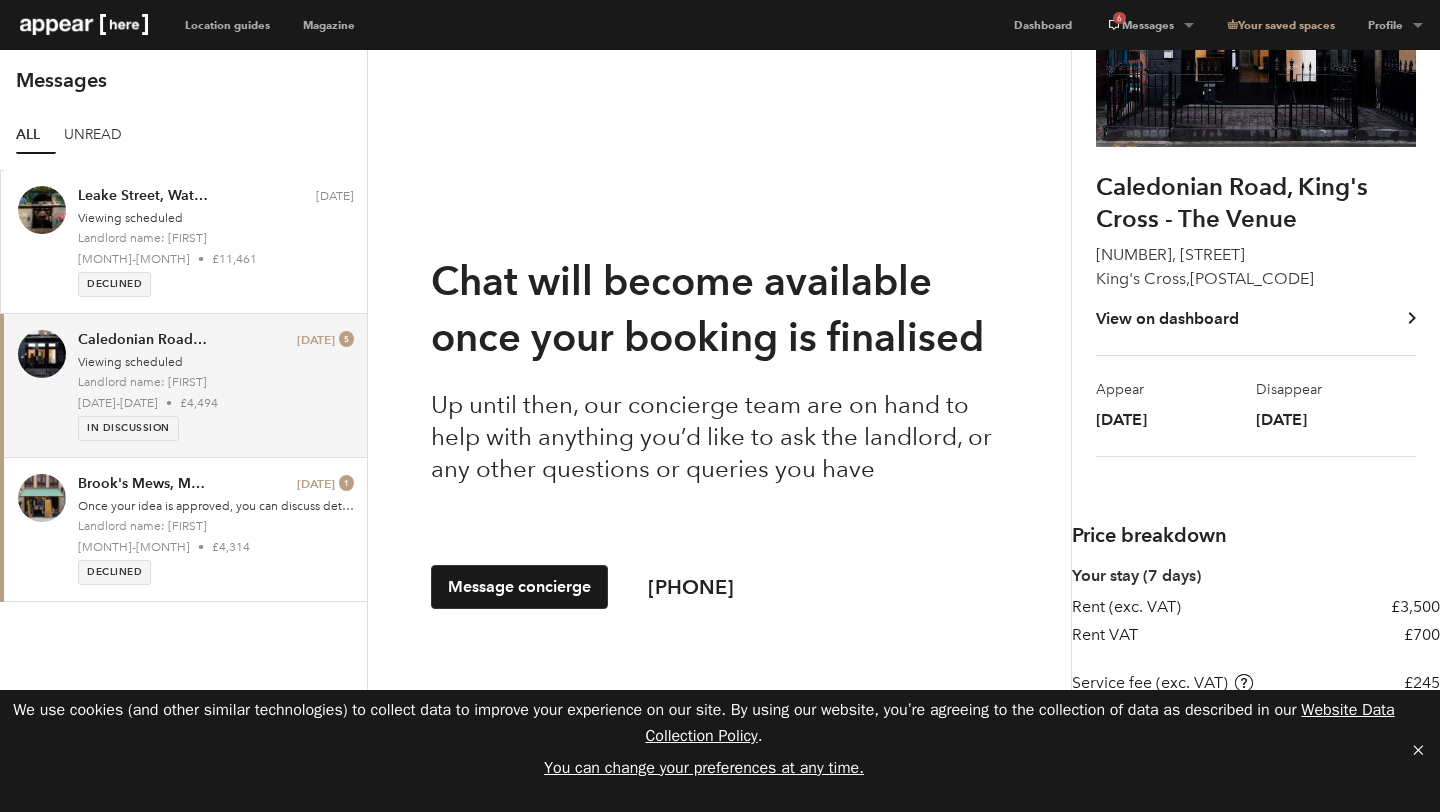 scroll, scrollTop: 568, scrollLeft: 0, axis: vertical 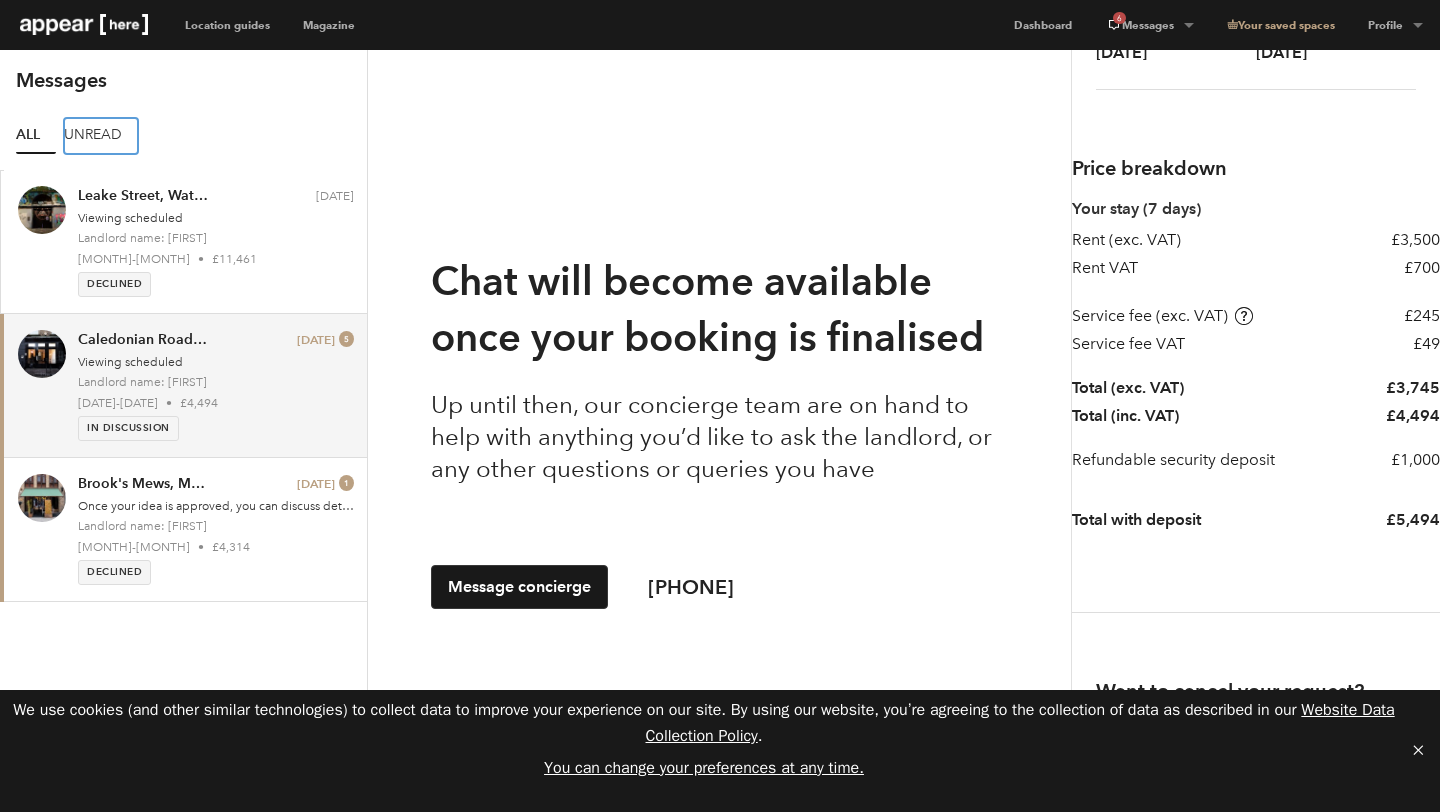 click on "Unread" at bounding box center (101, 136) 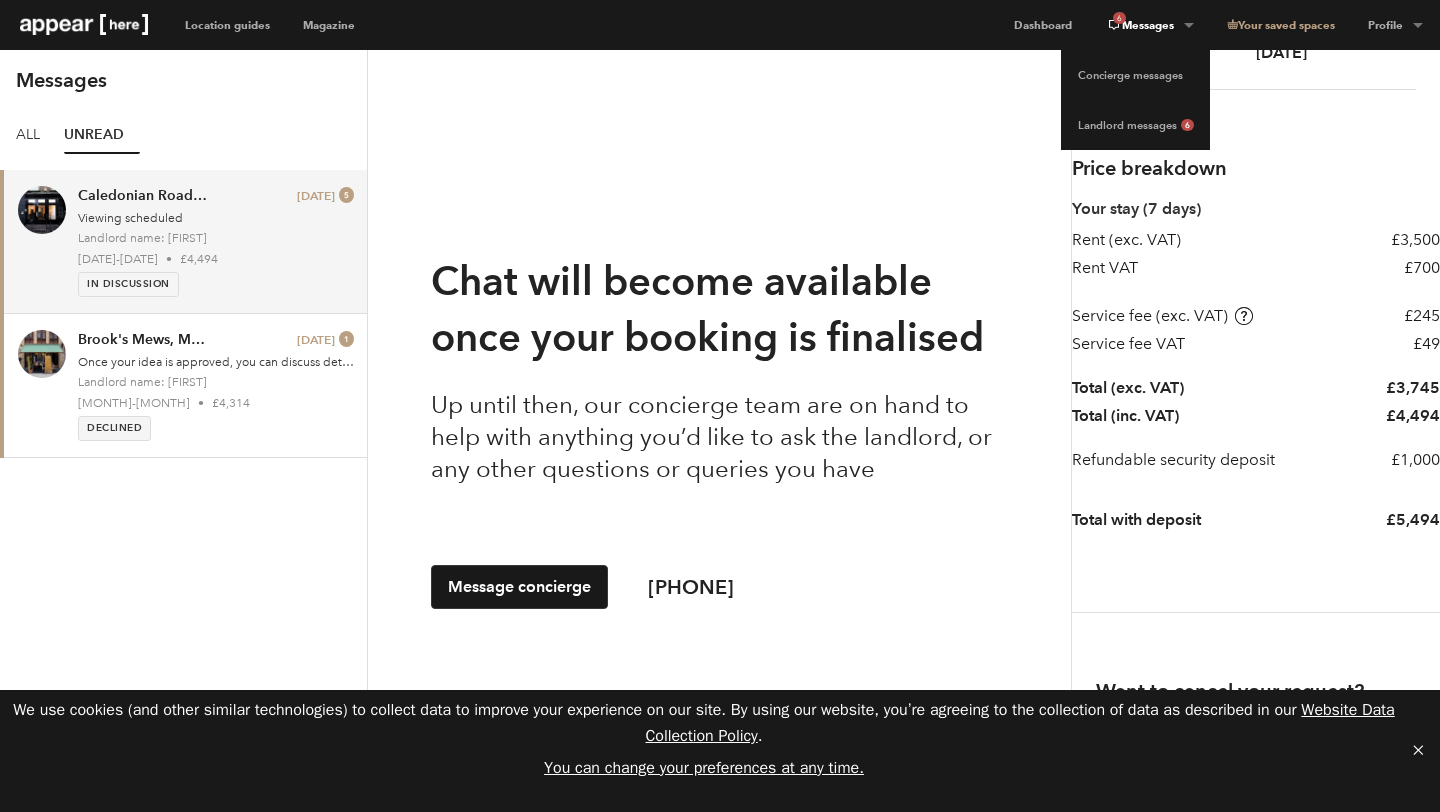 click on "6
Messages" at bounding box center [1149, 25] 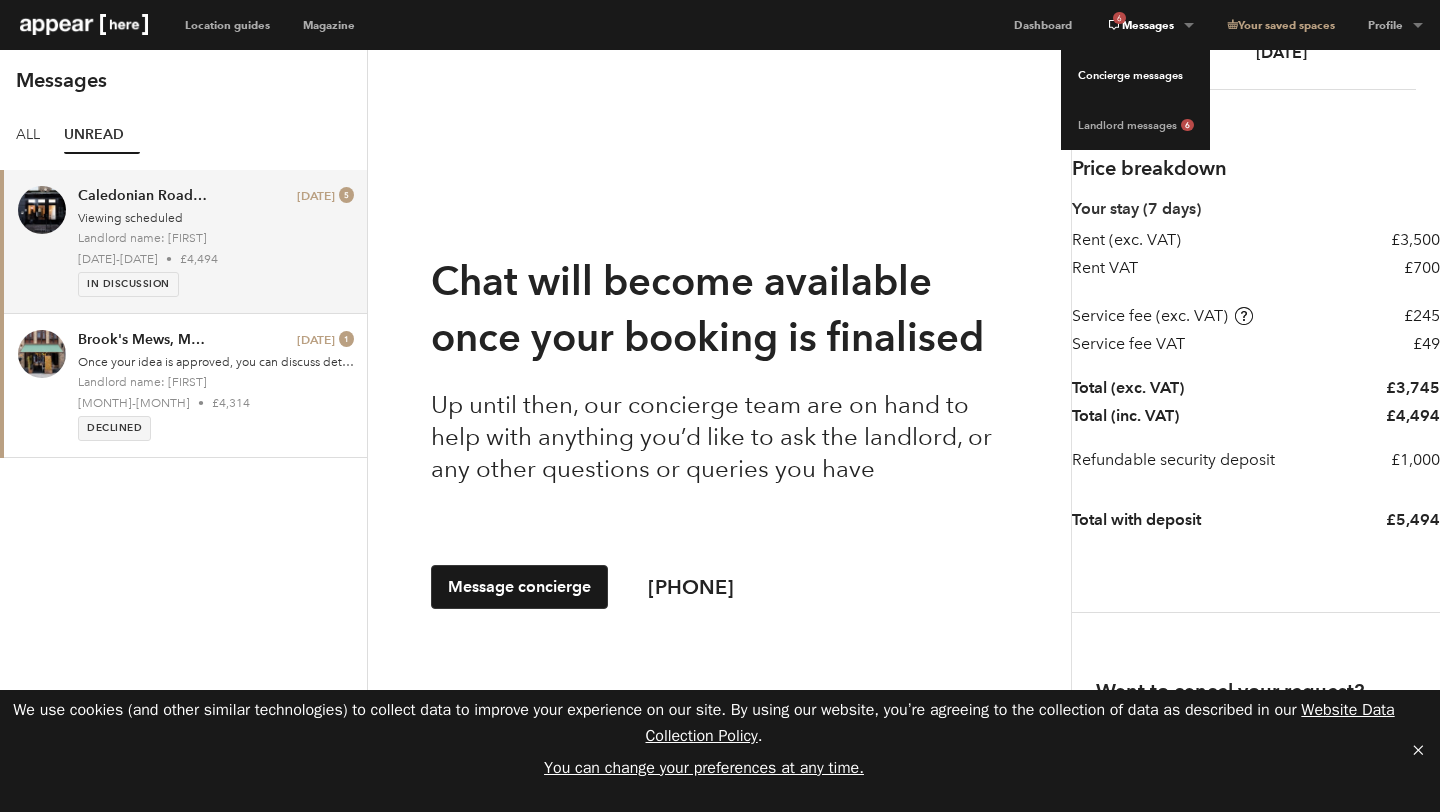 click on "Concierge messages" at bounding box center (1135, 75) 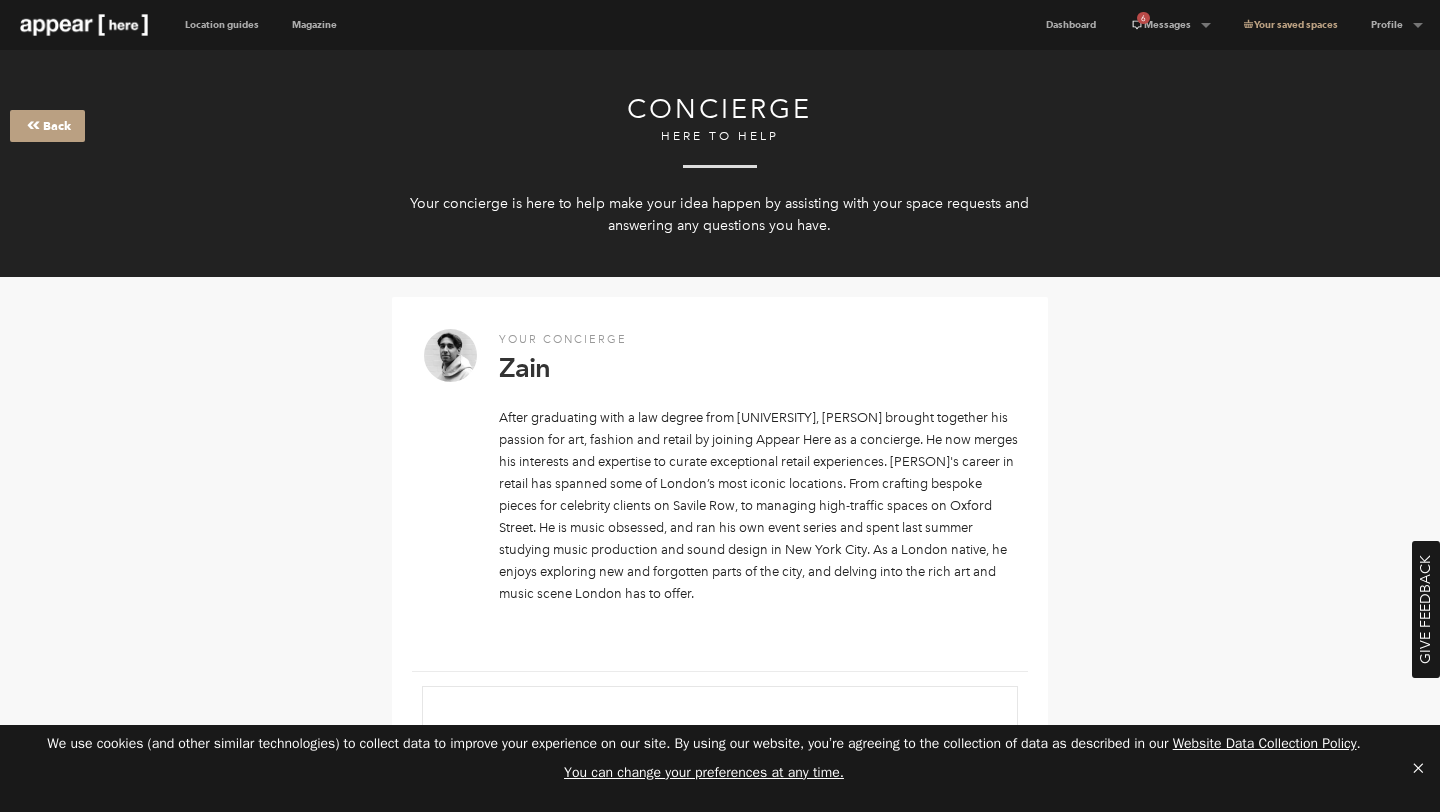 scroll, scrollTop: 0, scrollLeft: 0, axis: both 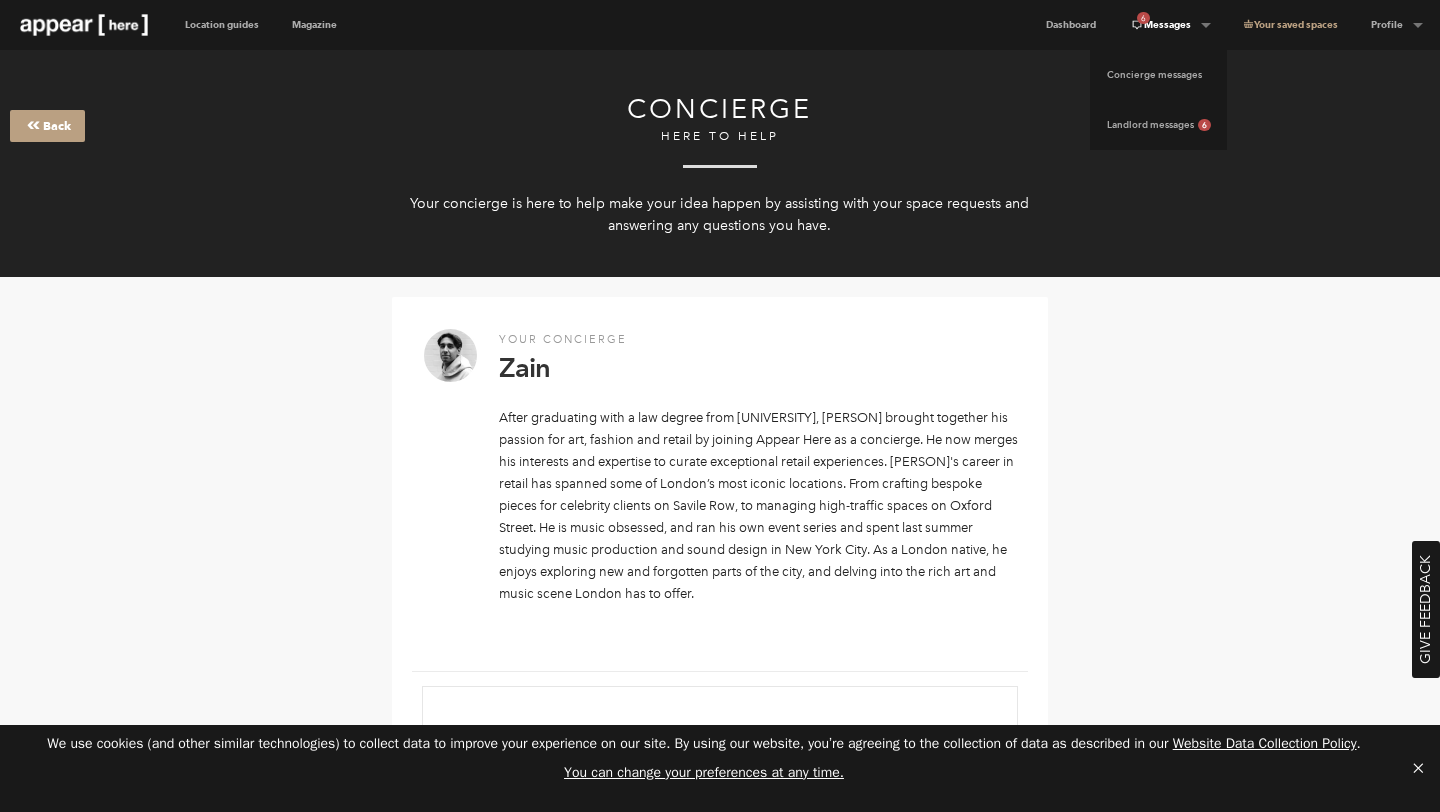 click on "6" at bounding box center (1143, 18) 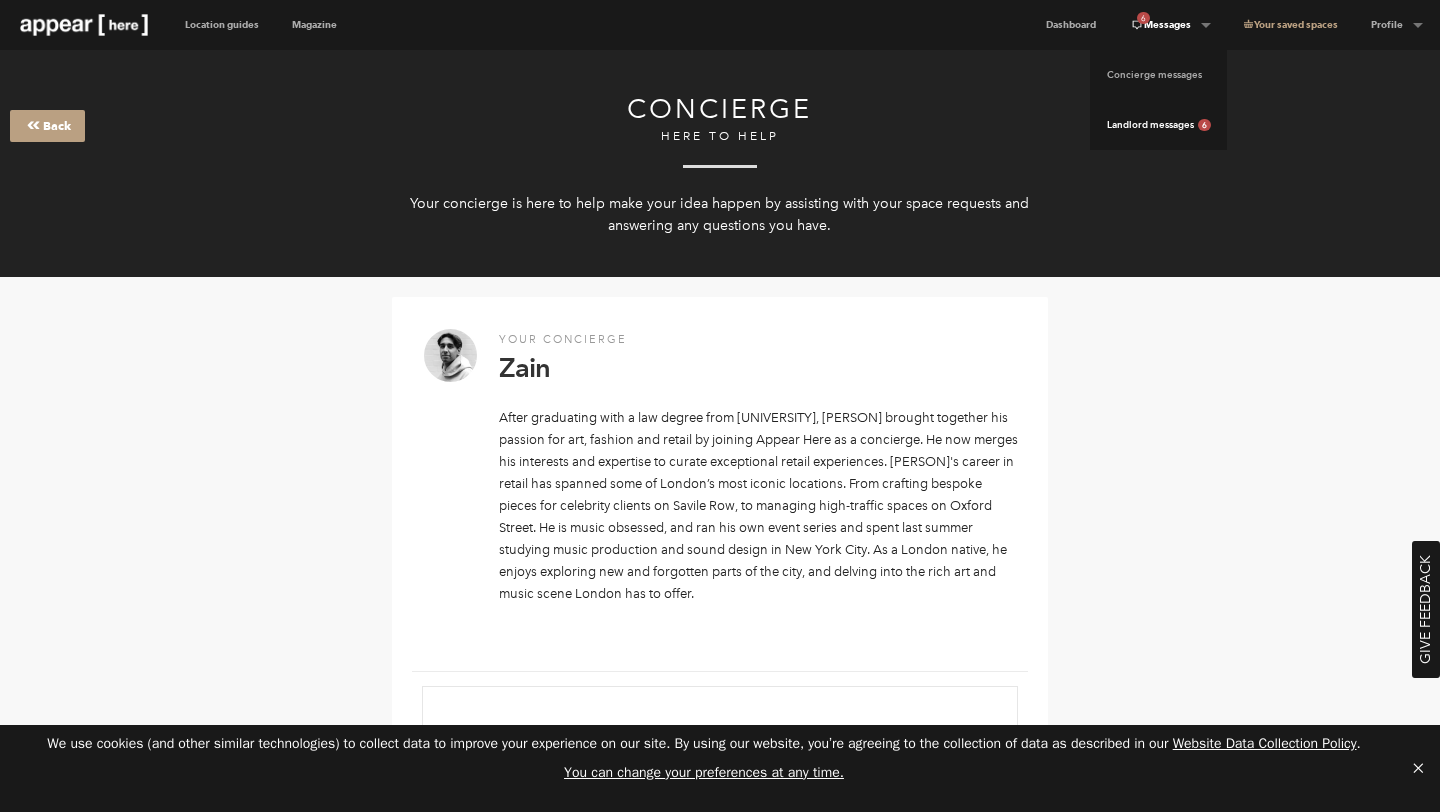 click on "Landlord messages
6" at bounding box center [1158, 125] 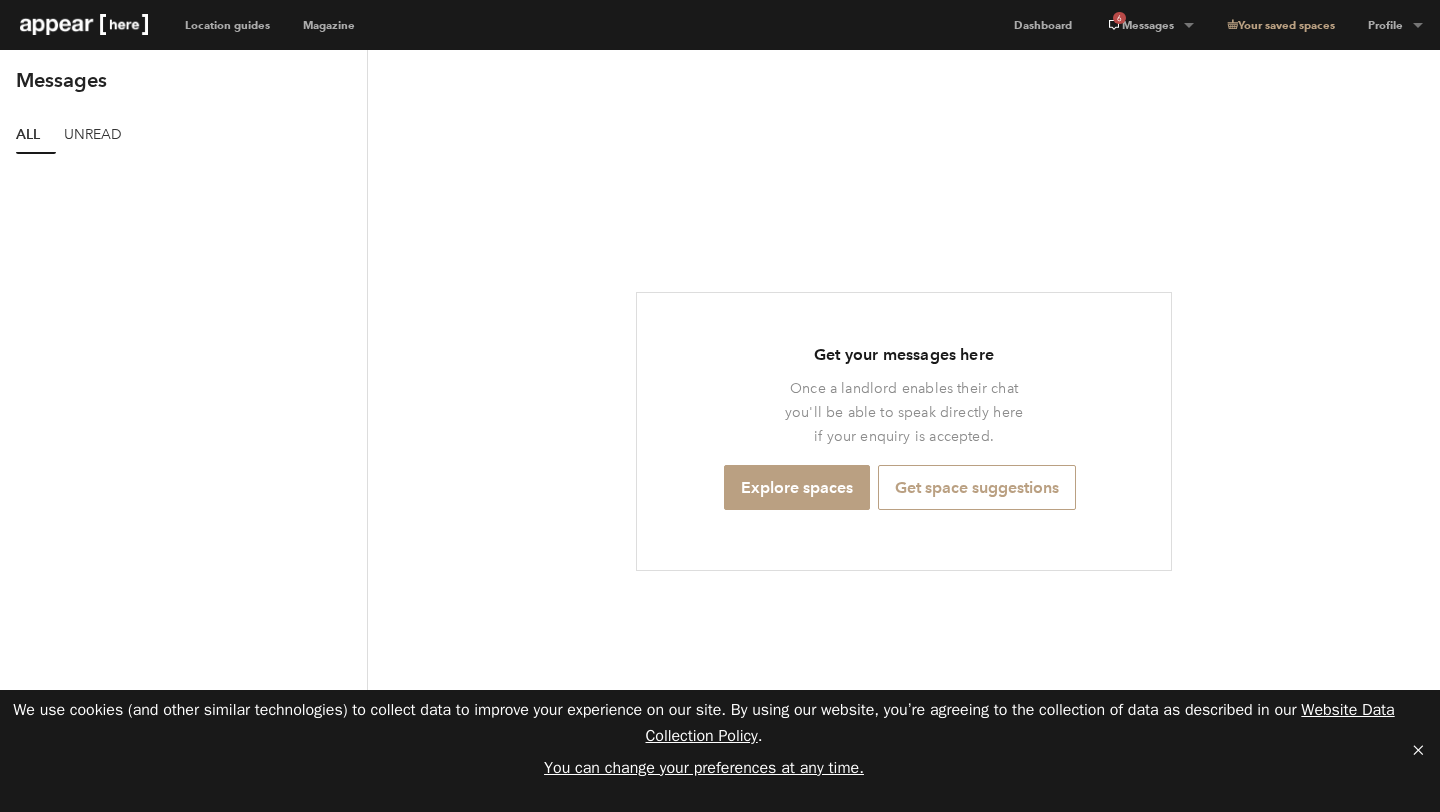 scroll, scrollTop: 0, scrollLeft: 0, axis: both 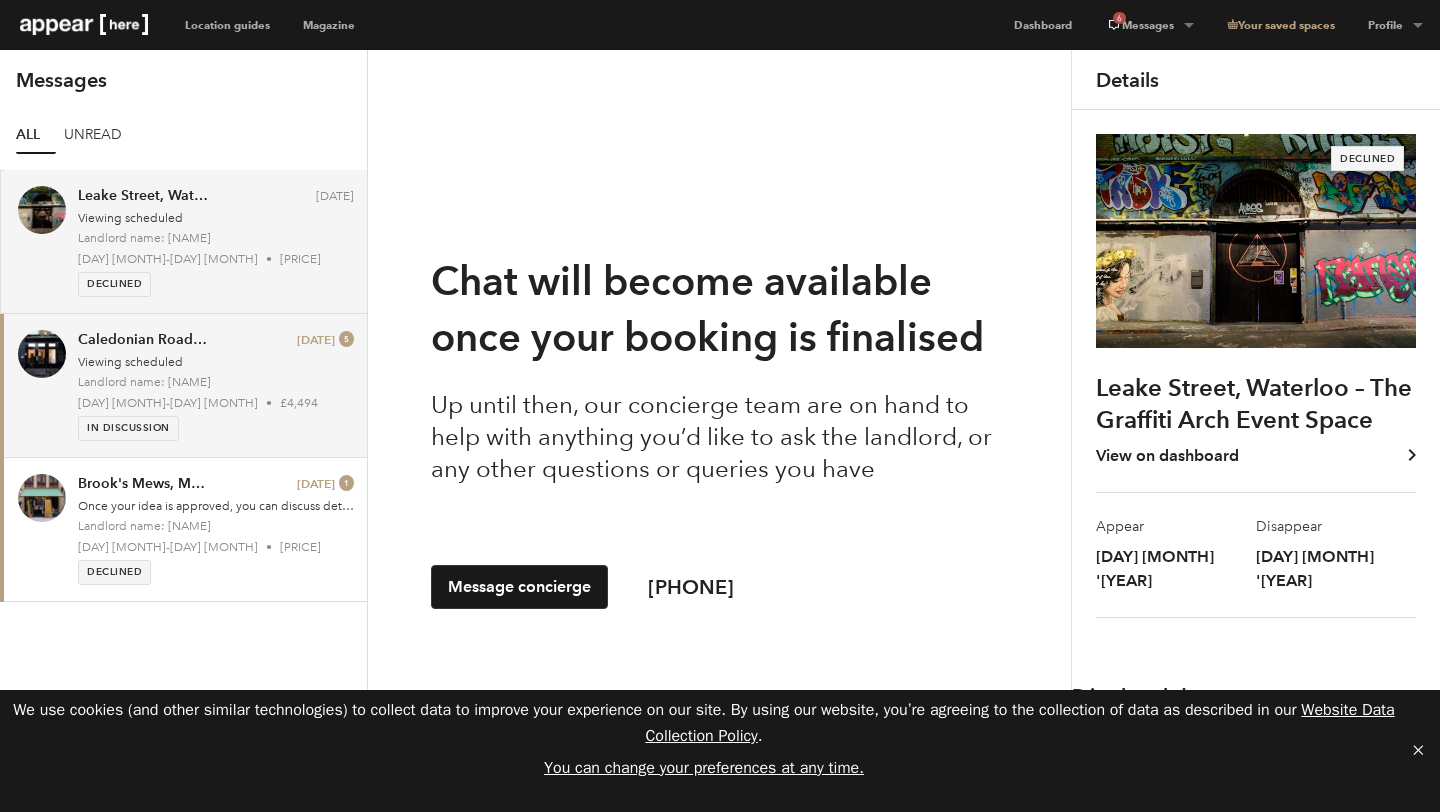 click on "[STREET], [CITY] - The Venue [DATE] 5" at bounding box center [216, 340] 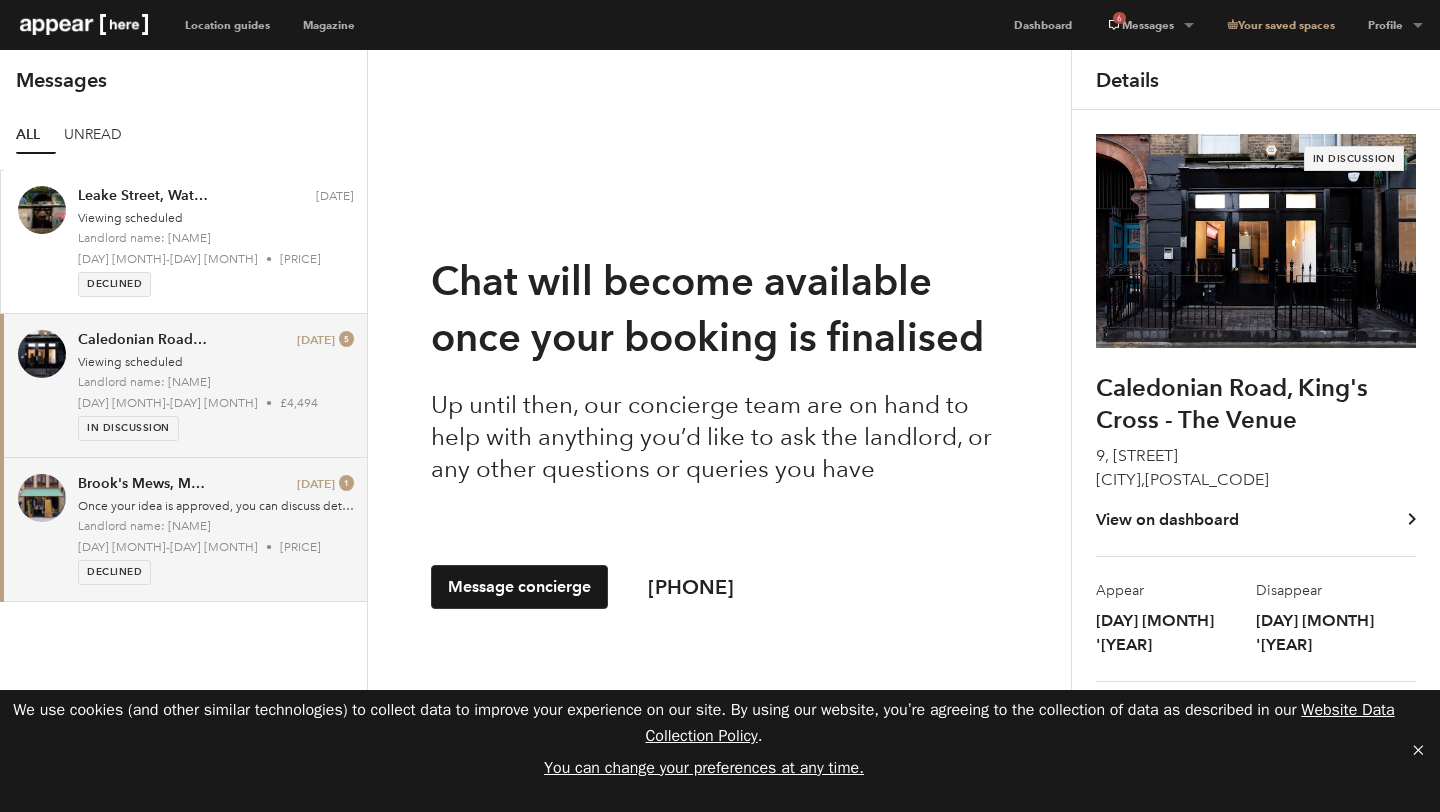 click on "14 Feb  -  21 Feb • £4,314" at bounding box center [216, 547] 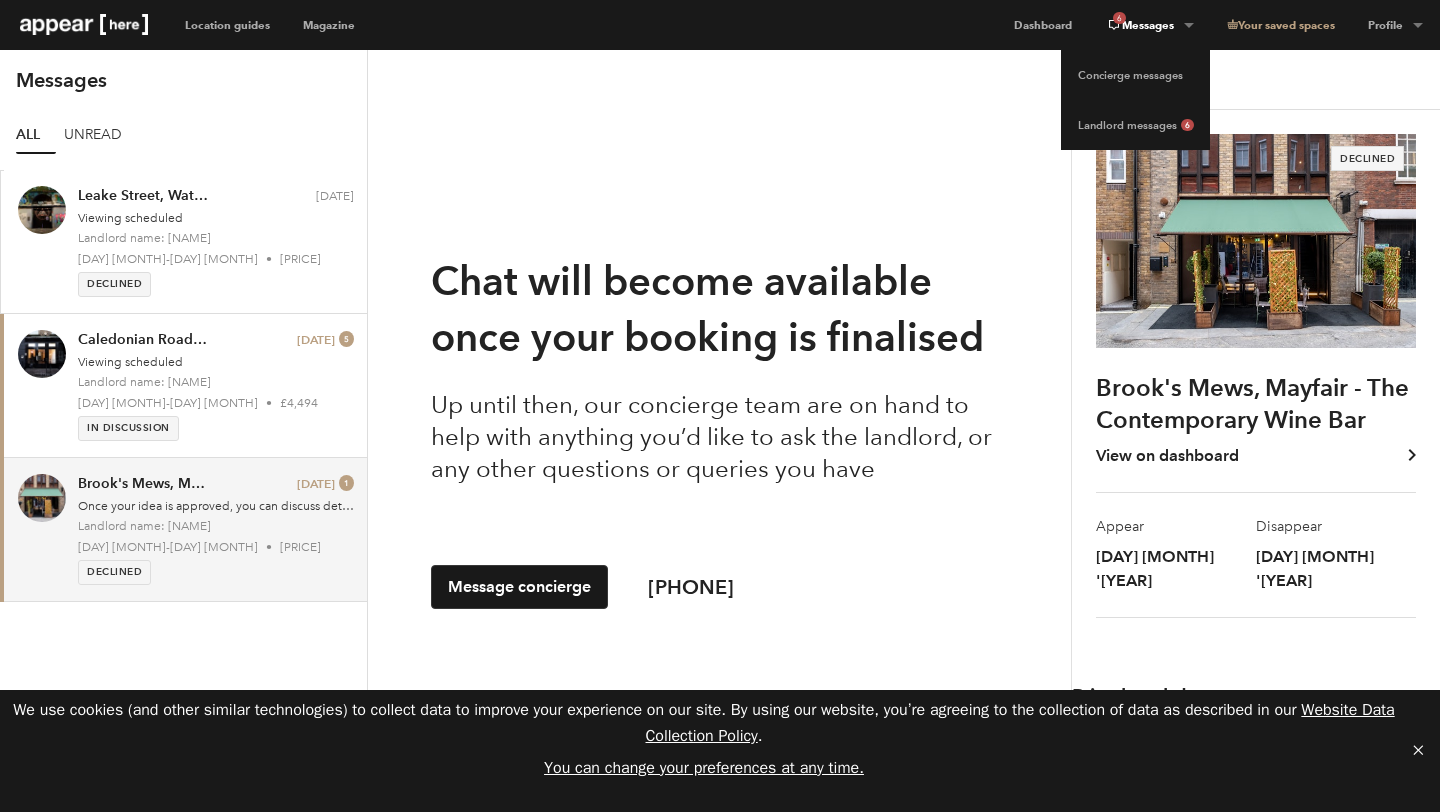 click on "6
Messages" at bounding box center (1149, 25) 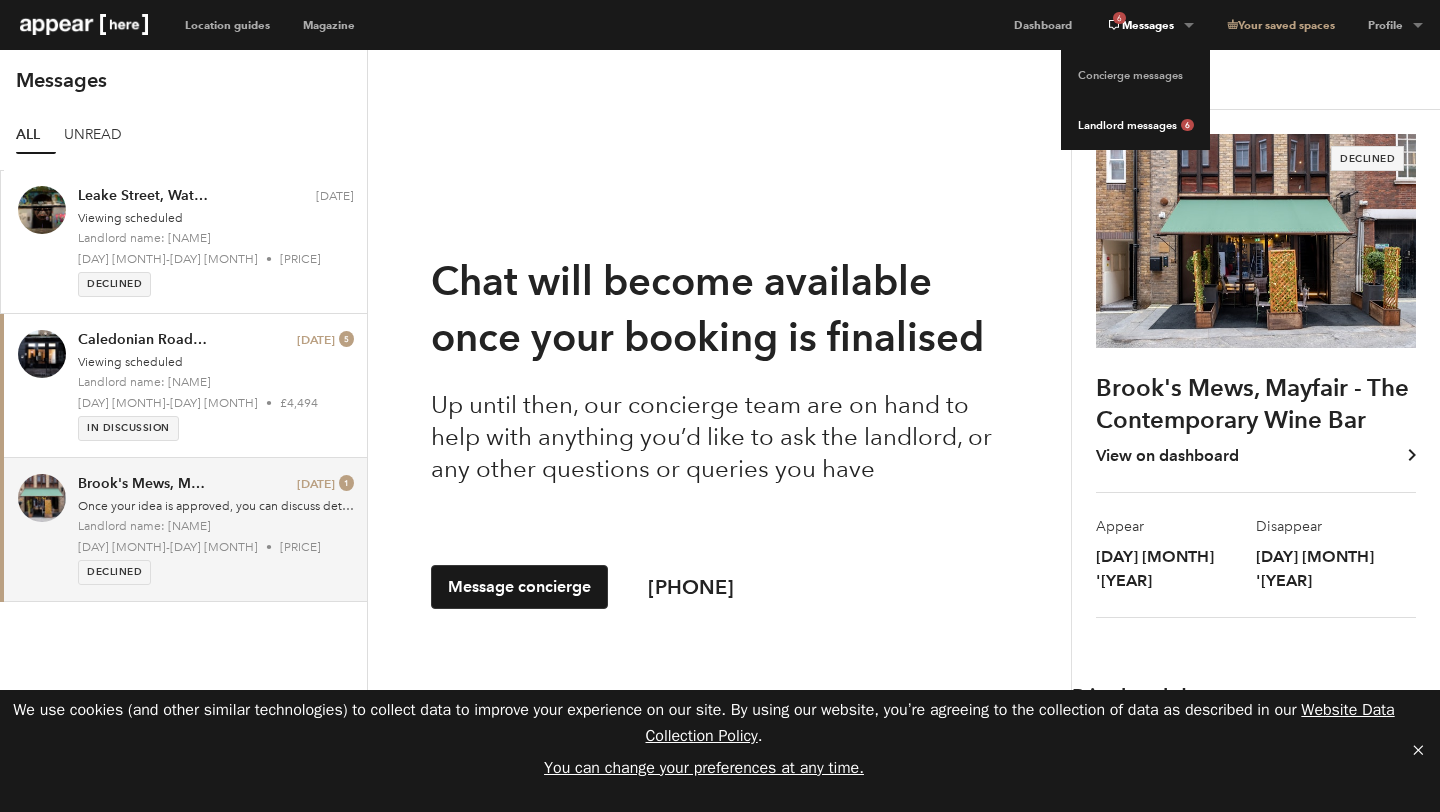 click on "Landlord messages
6" at bounding box center (1135, 125) 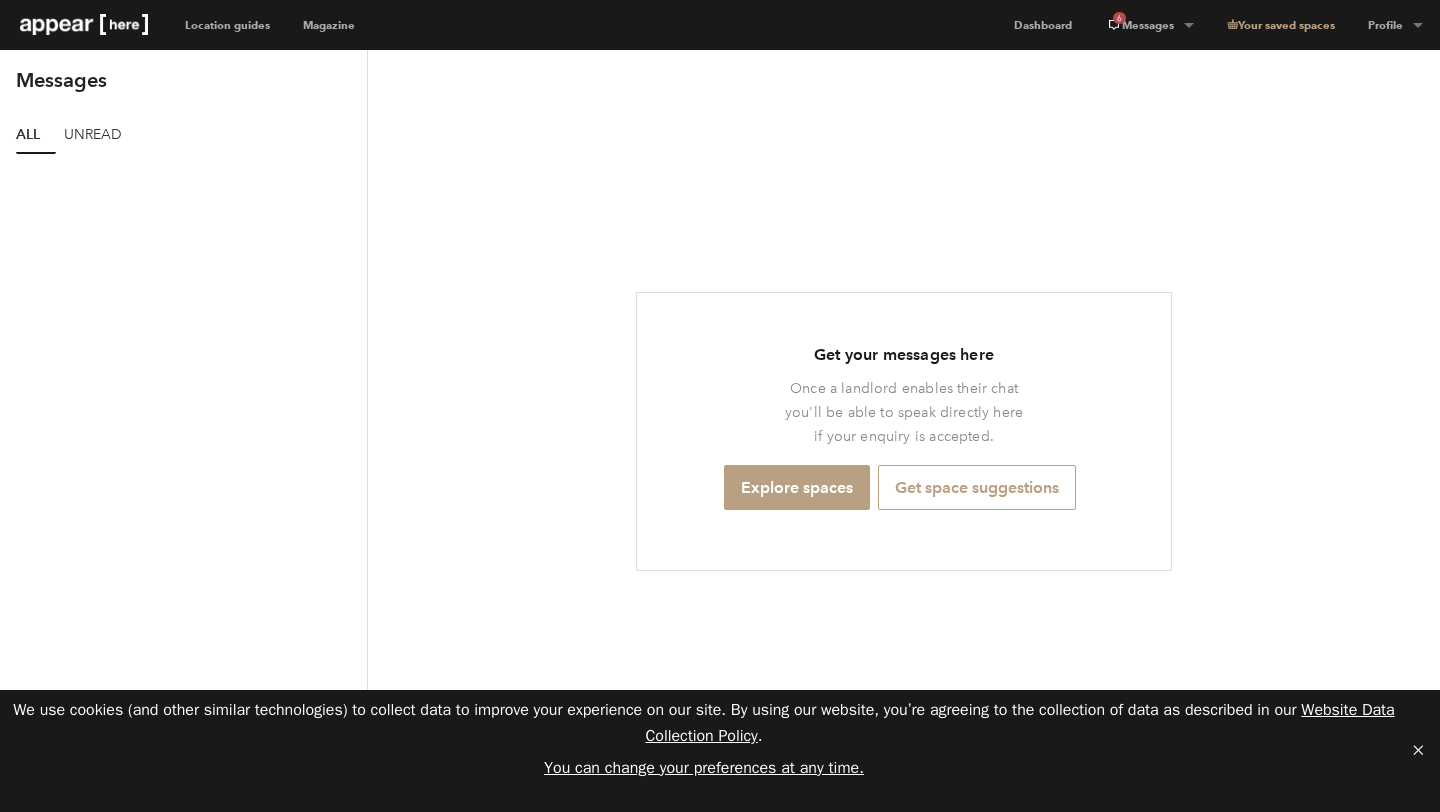 scroll, scrollTop: 0, scrollLeft: 0, axis: both 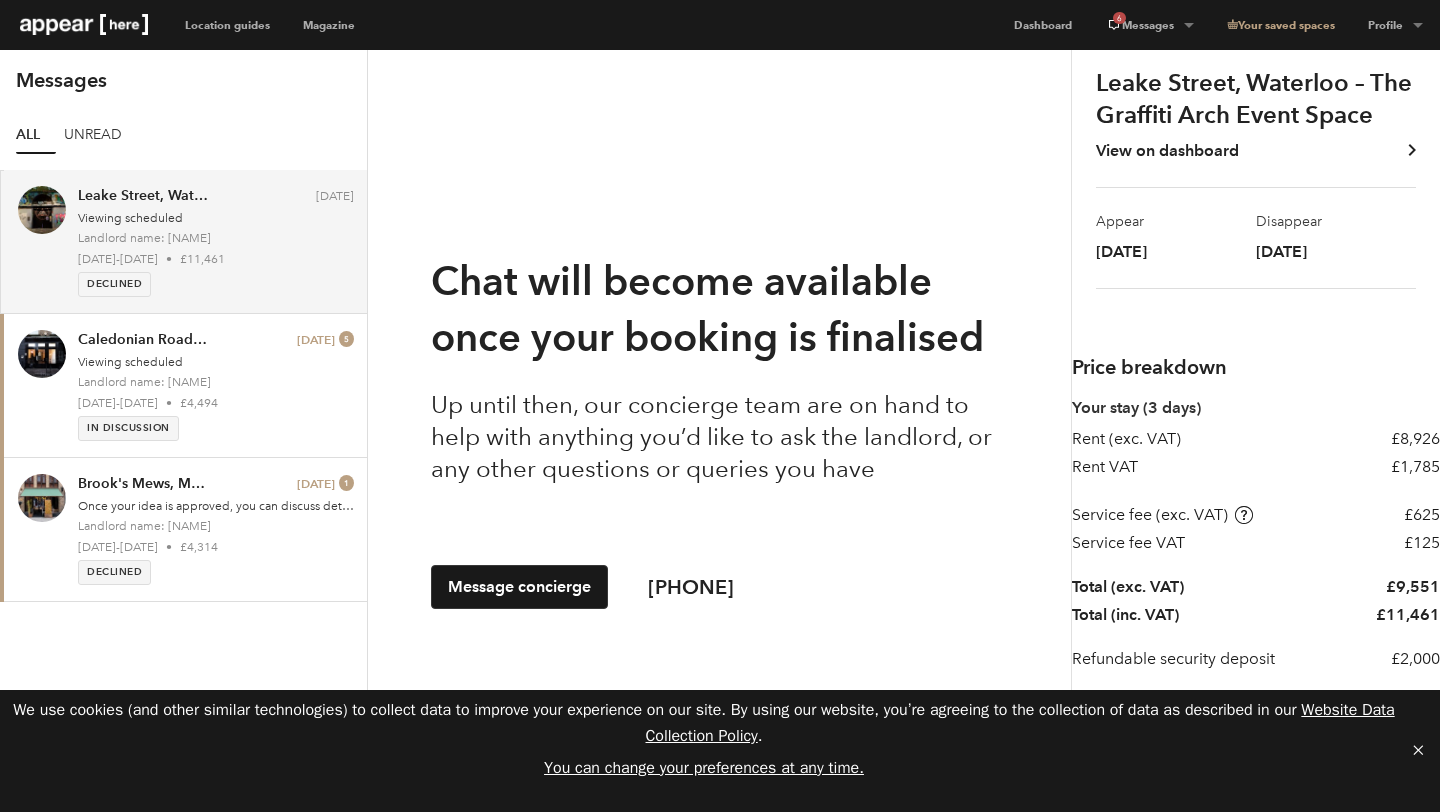 click on "View on dashboard" at bounding box center (1167, 151) 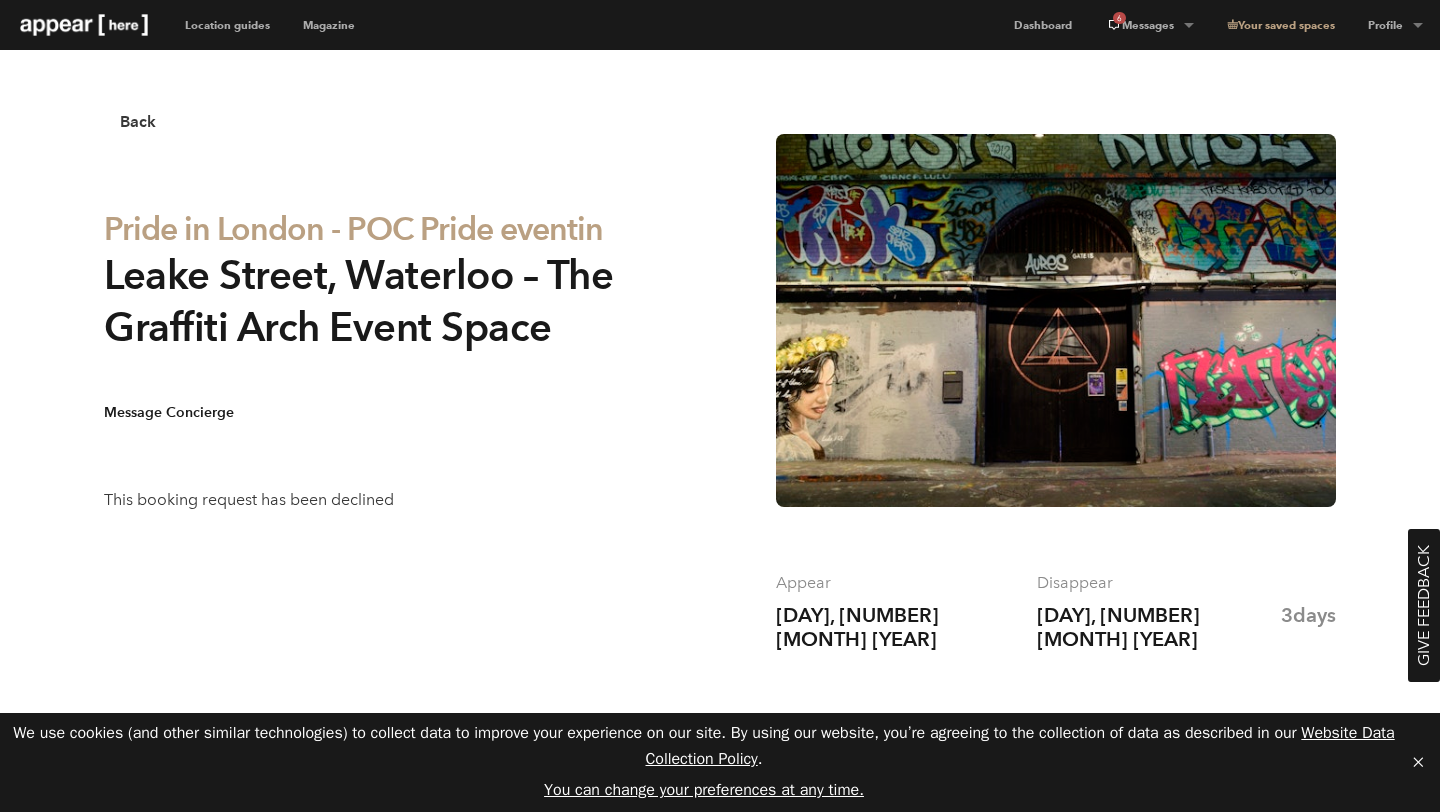 scroll, scrollTop: 0, scrollLeft: 0, axis: both 